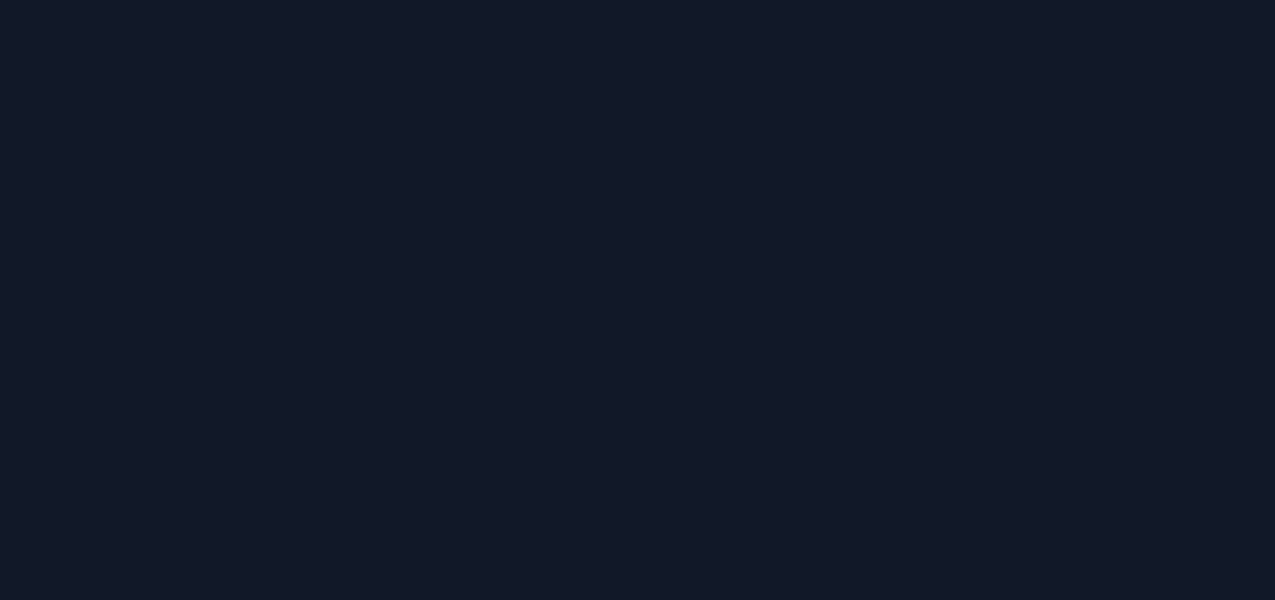 scroll, scrollTop: 0, scrollLeft: 0, axis: both 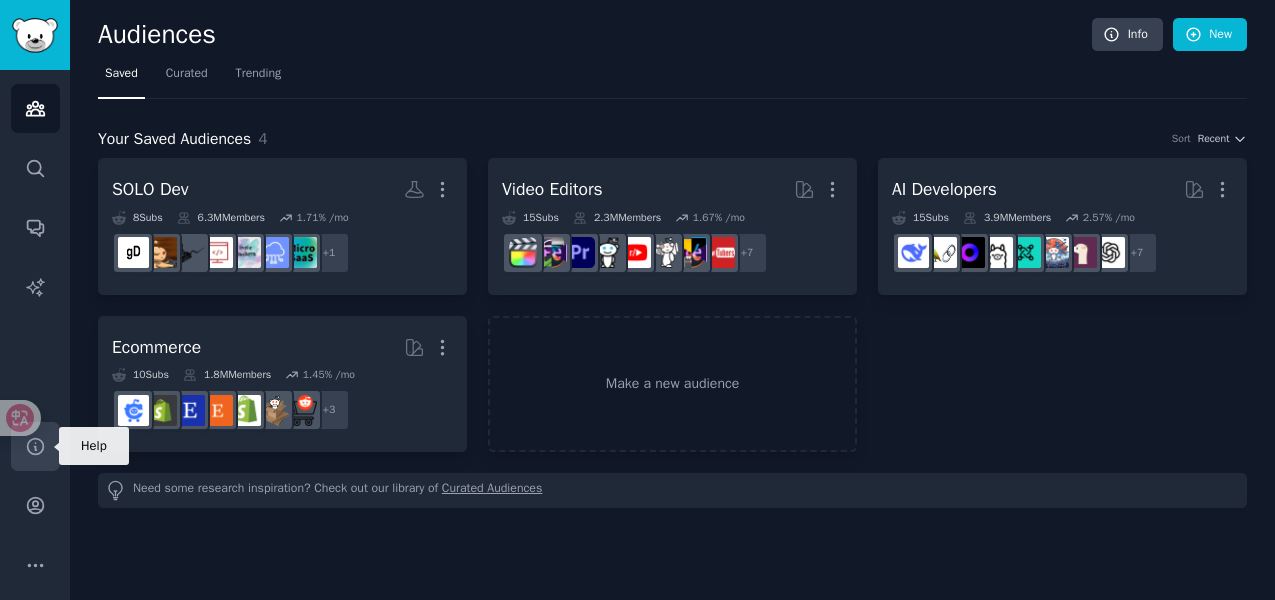 click 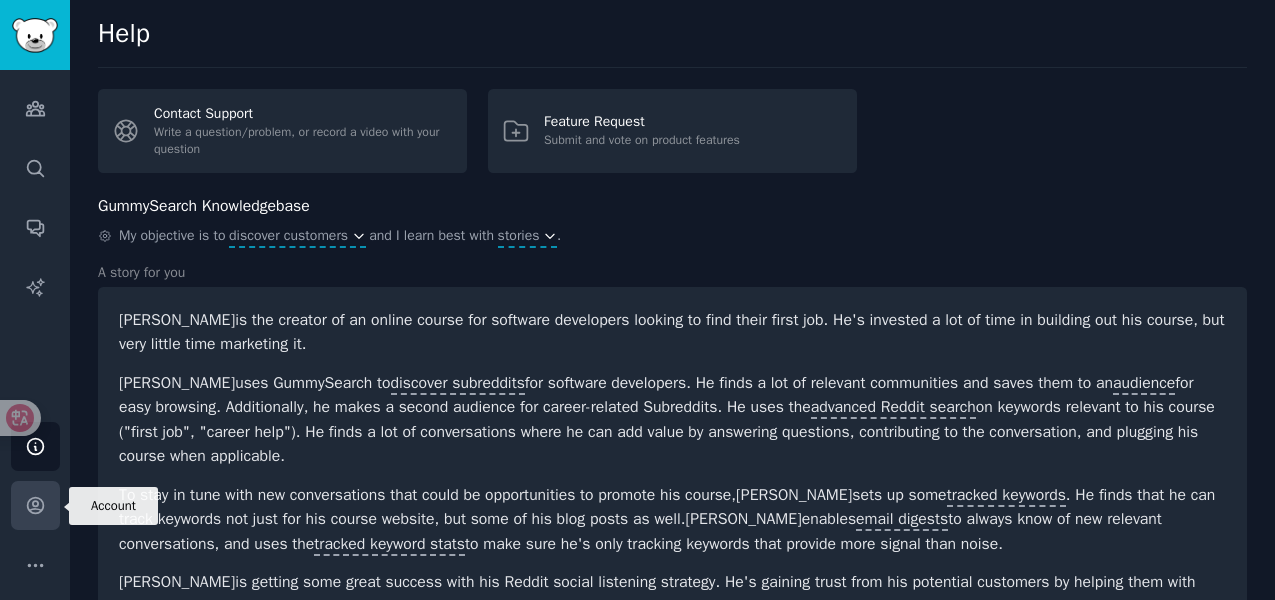 click 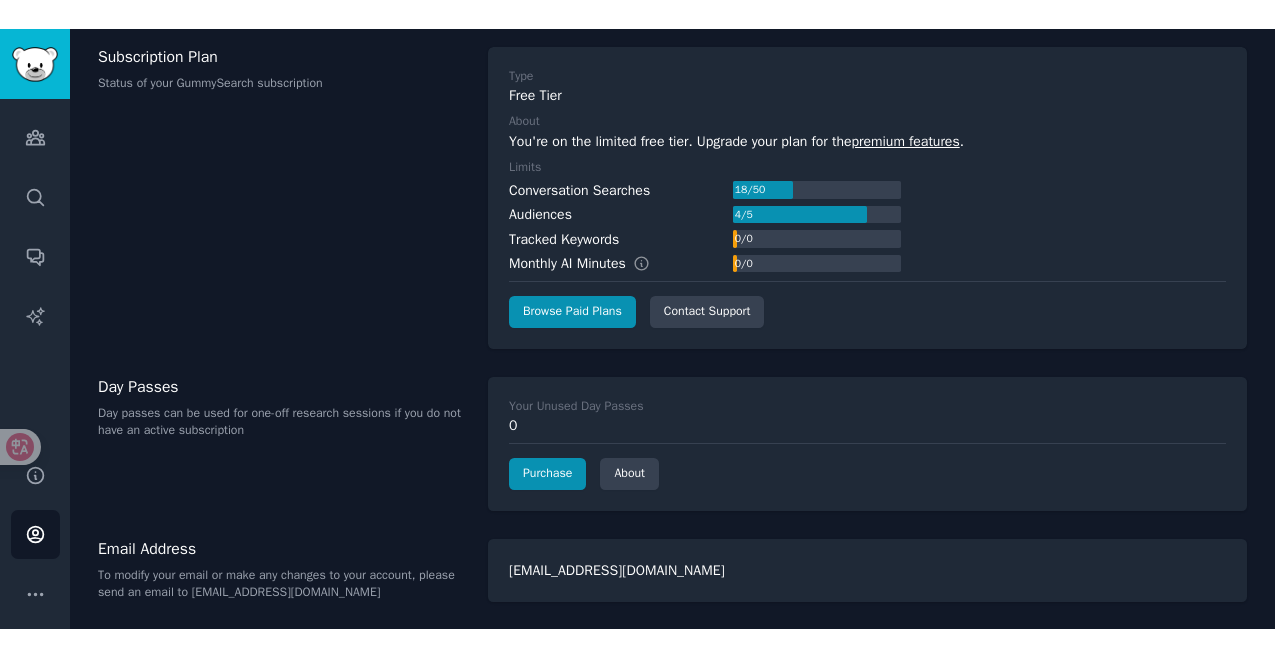 scroll, scrollTop: 108, scrollLeft: 0, axis: vertical 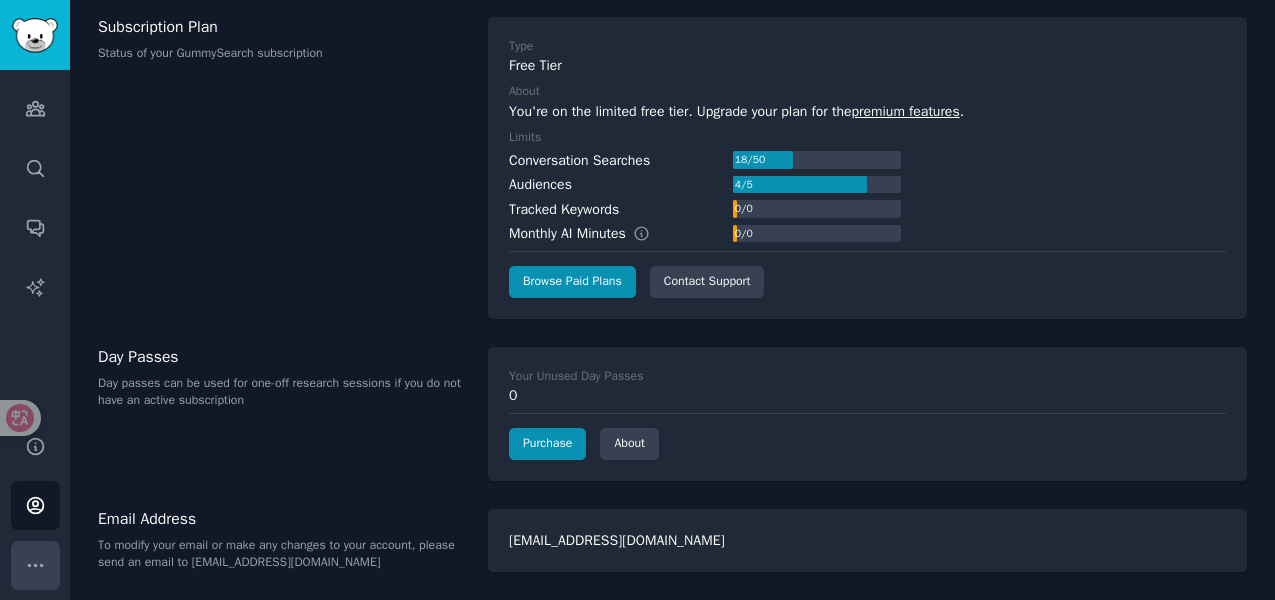 click 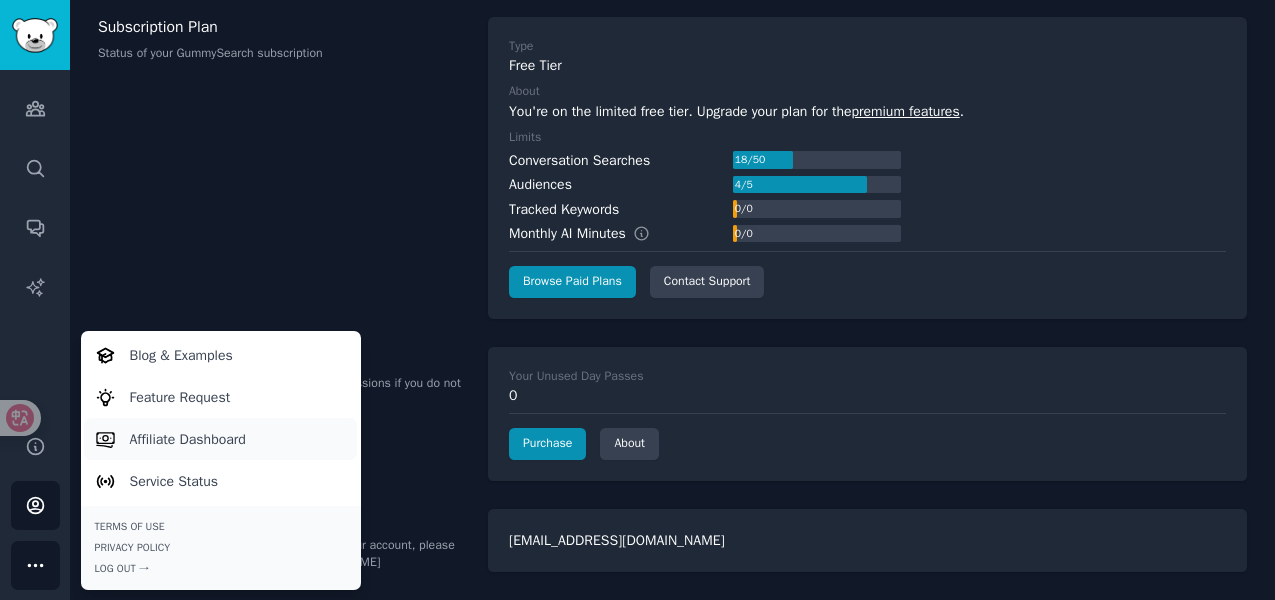 click on "Affiliate Dashboard" at bounding box center [188, 439] 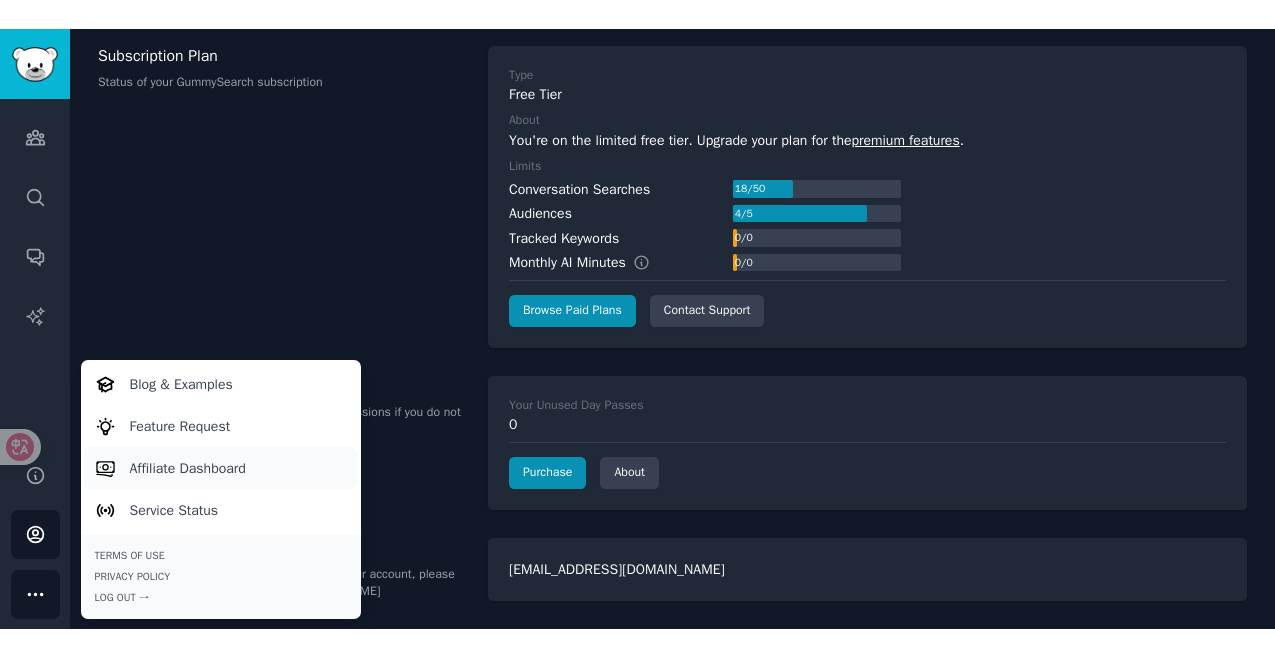 scroll, scrollTop: 50, scrollLeft: 0, axis: vertical 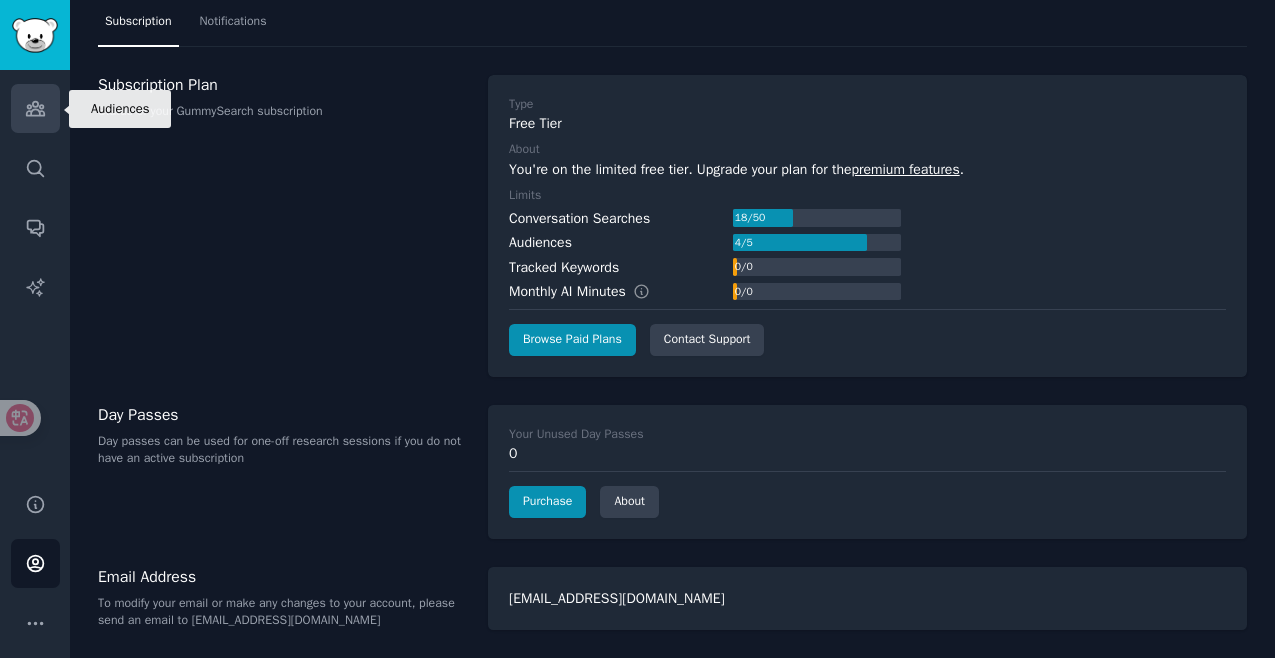 click on "Audiences" at bounding box center (35, 108) 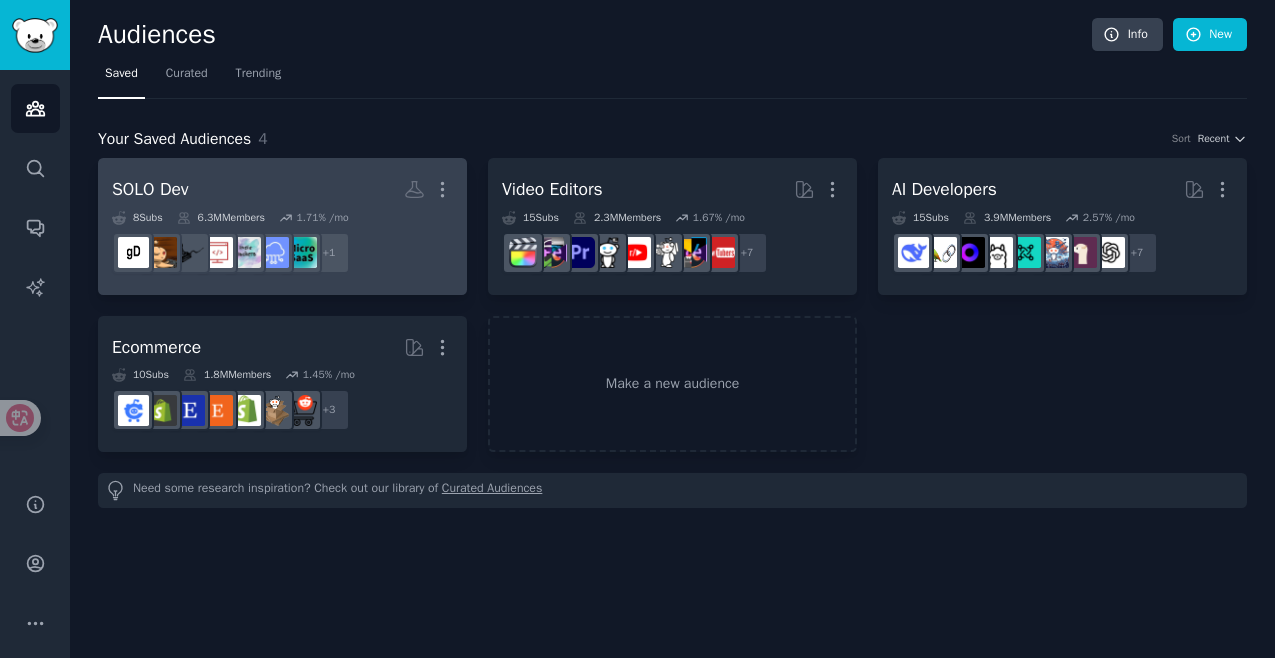 click on "SOLO Dev More" at bounding box center [282, 189] 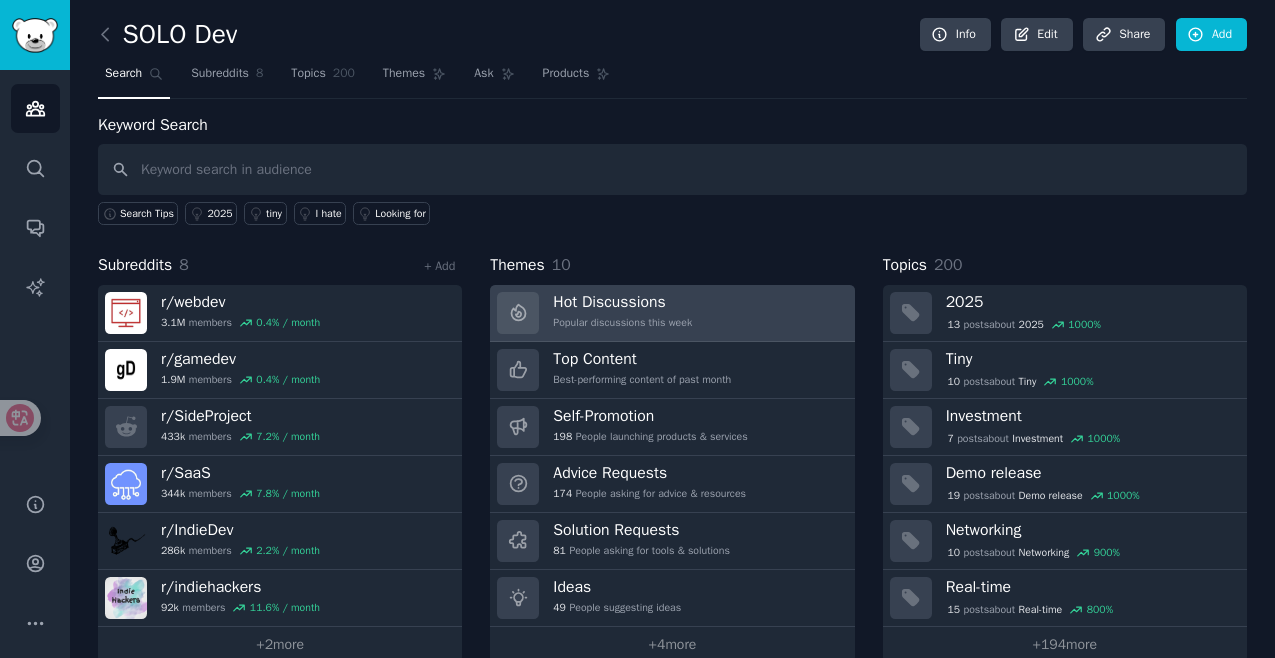 click on "Hot Discussions" at bounding box center [622, 302] 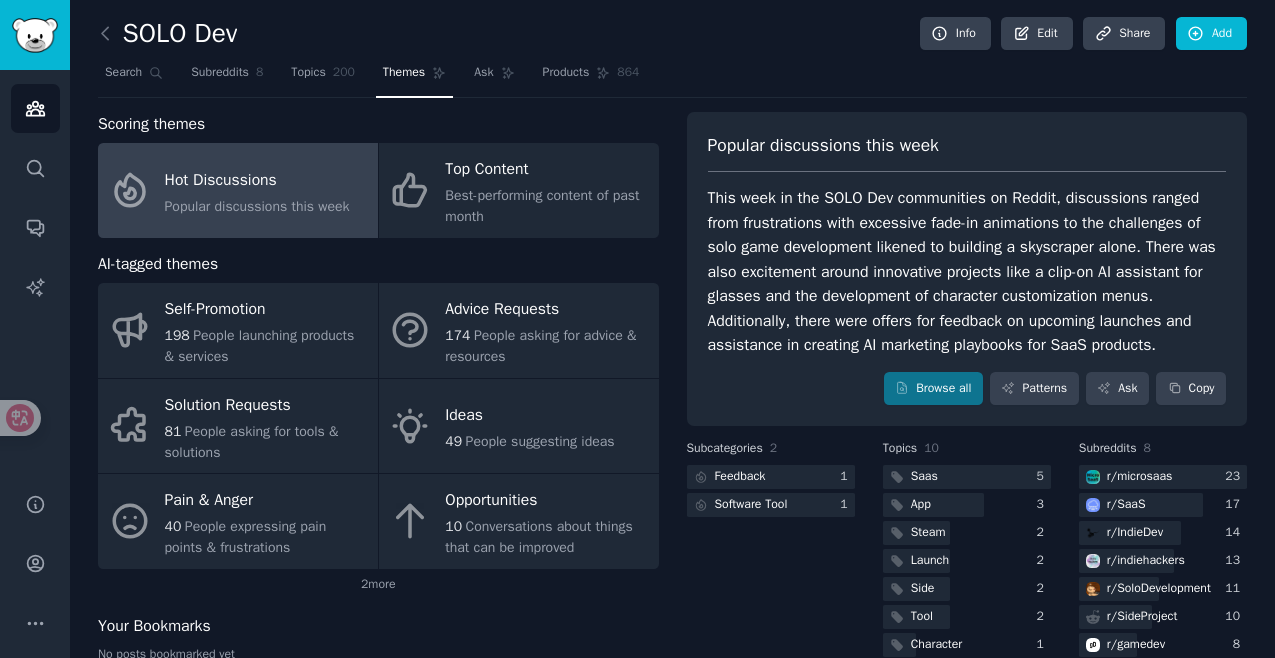 scroll, scrollTop: 0, scrollLeft: 0, axis: both 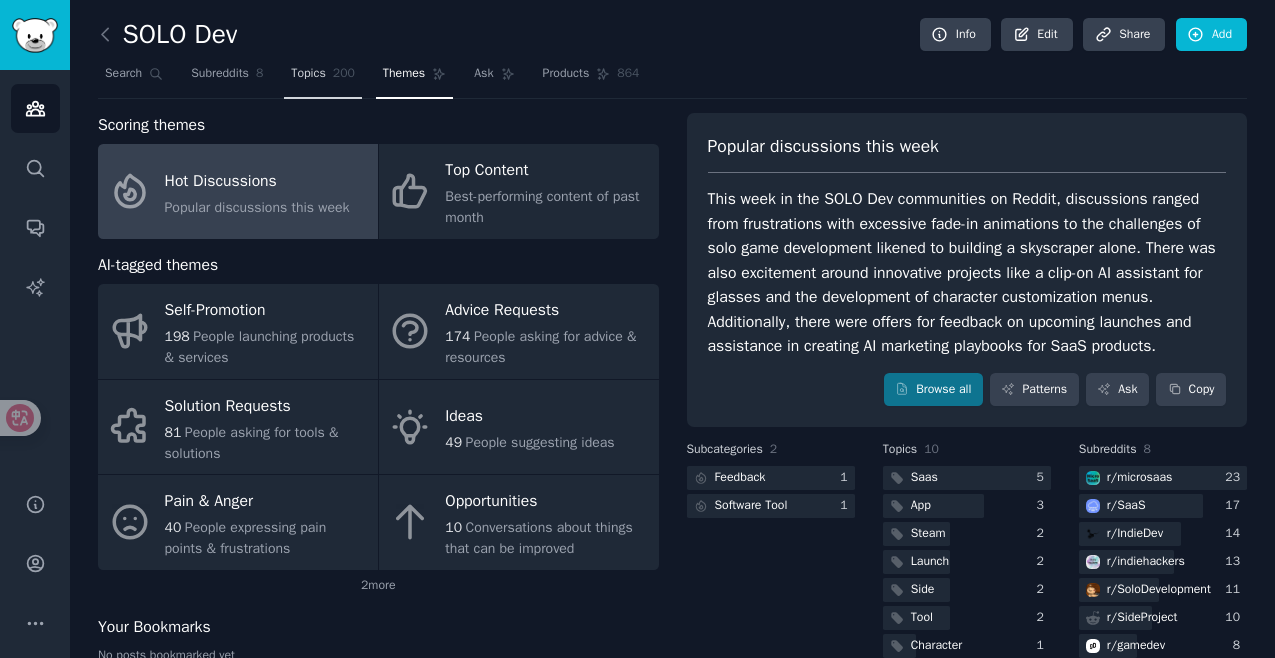 click on "Topics" at bounding box center (308, 74) 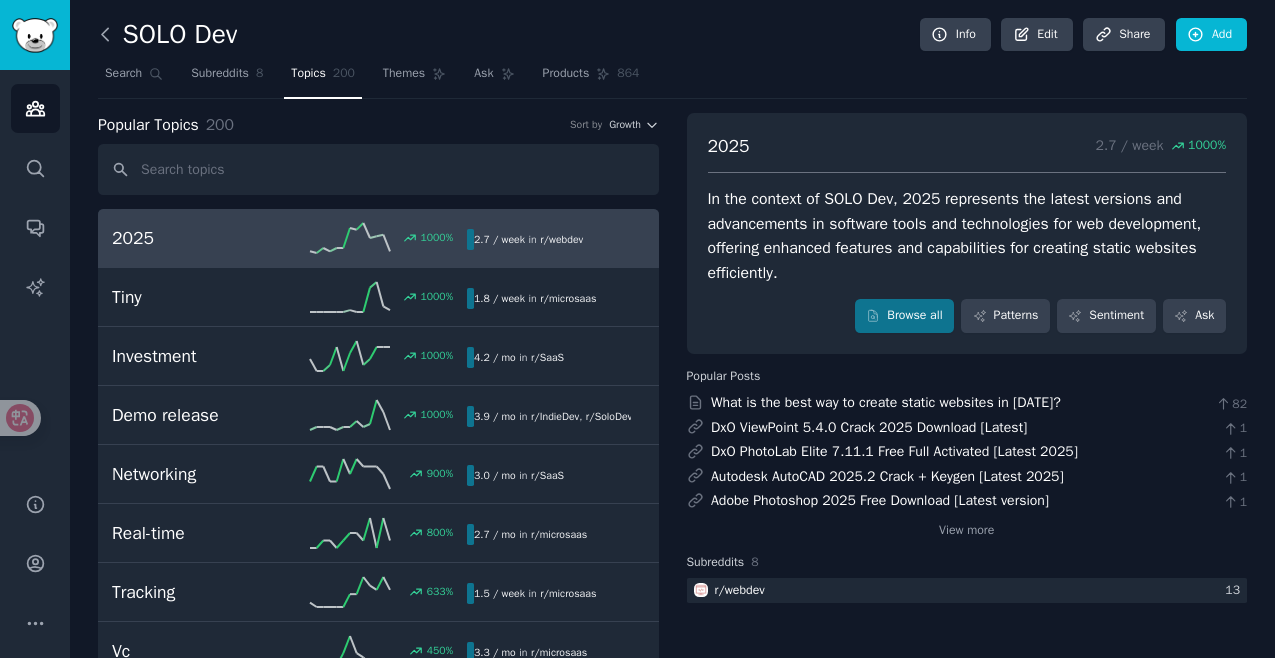 click 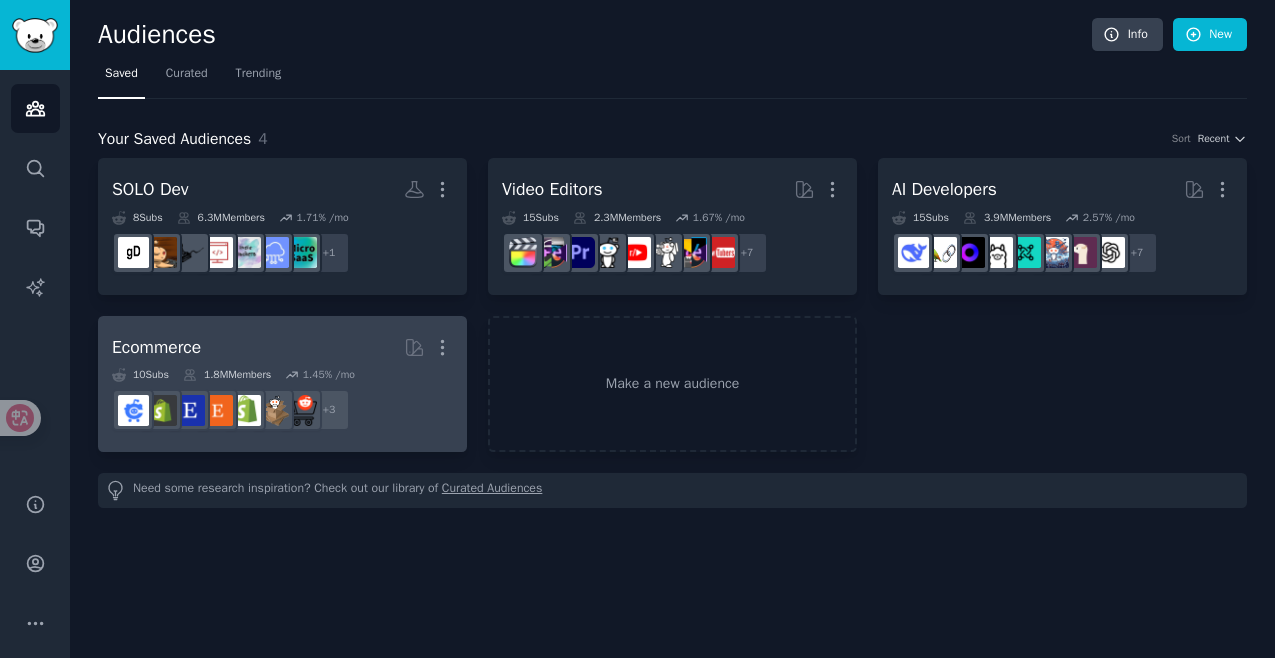 click on "Ecommerce More" at bounding box center [282, 347] 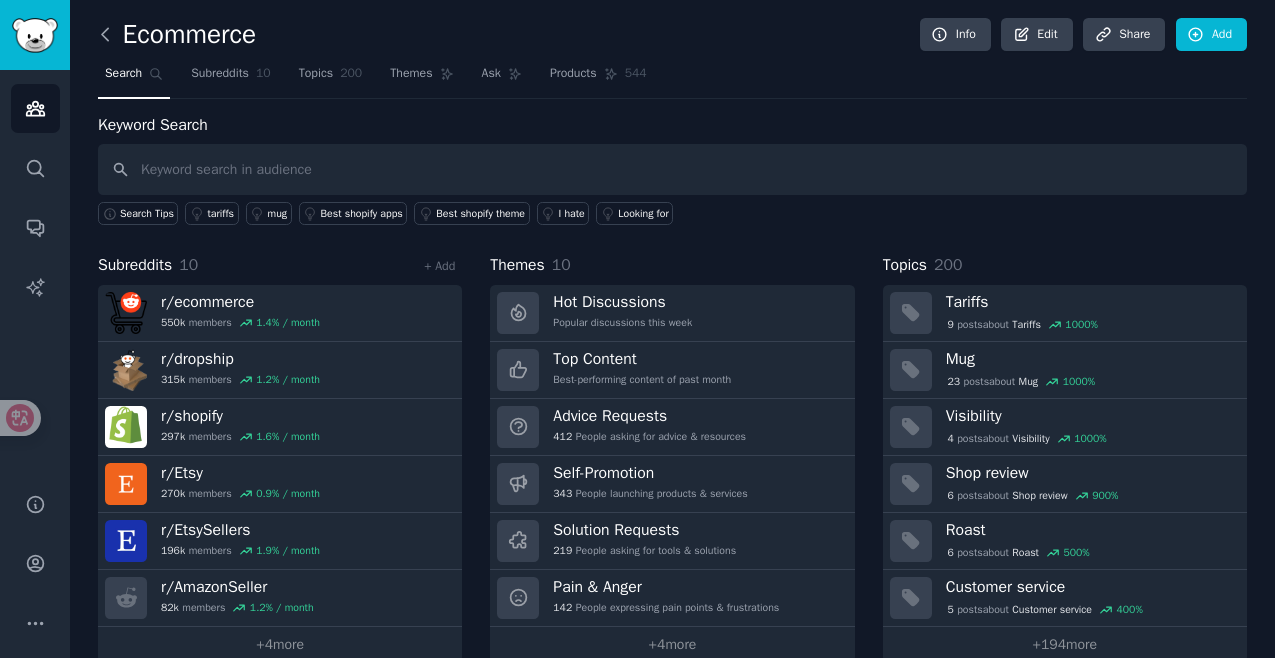 click 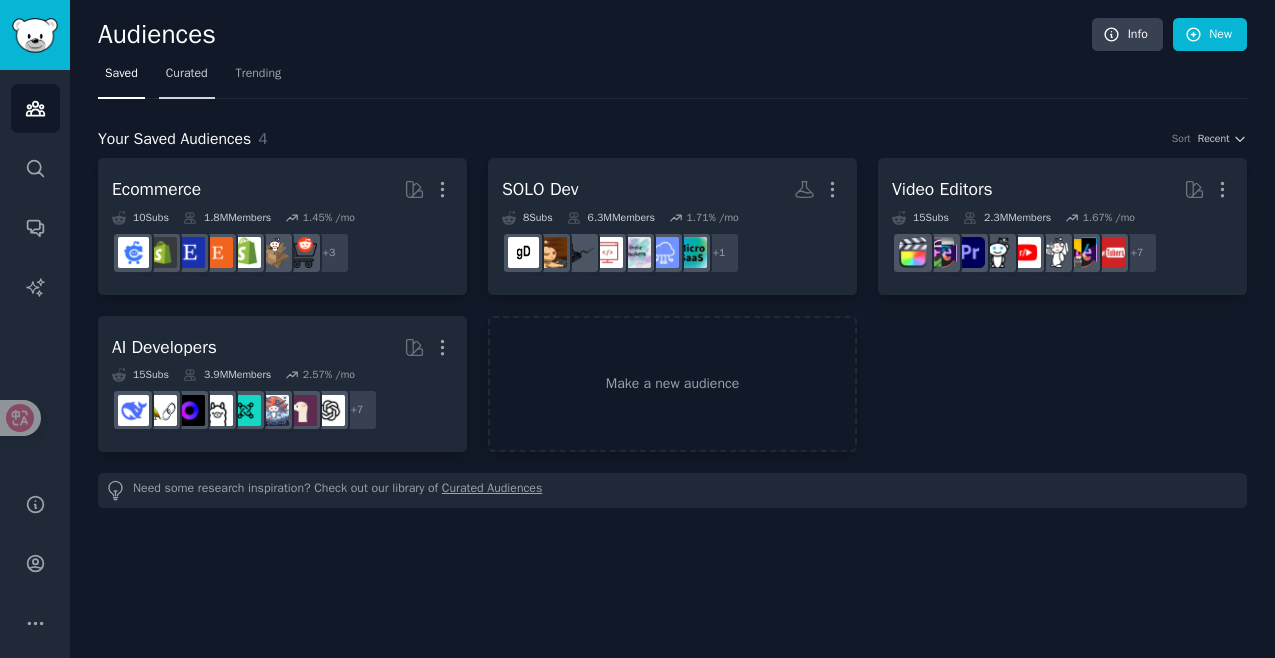 click on "Curated" at bounding box center (187, 74) 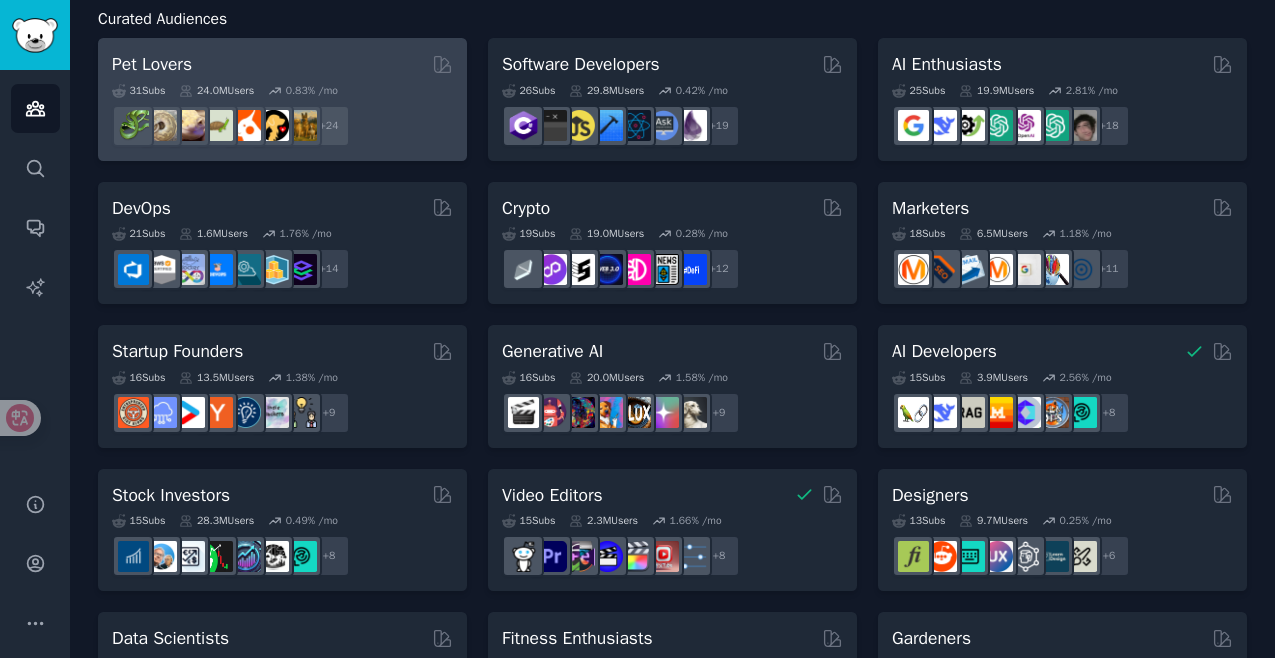 scroll, scrollTop: 0, scrollLeft: 0, axis: both 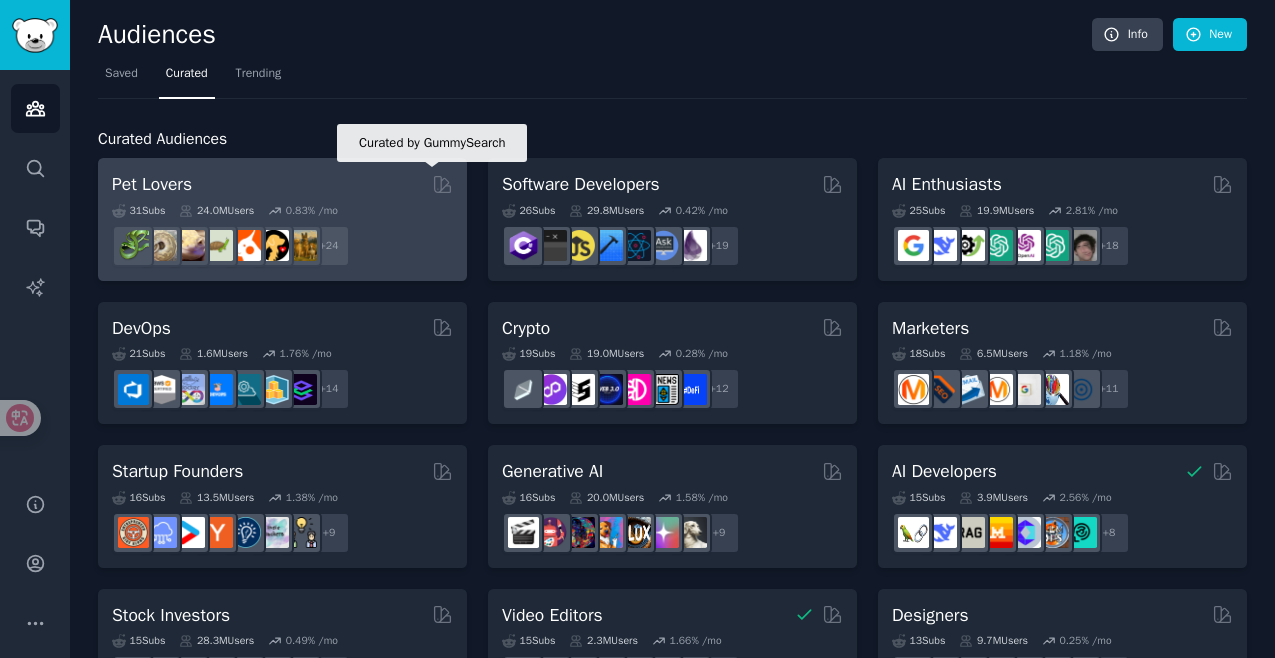 click 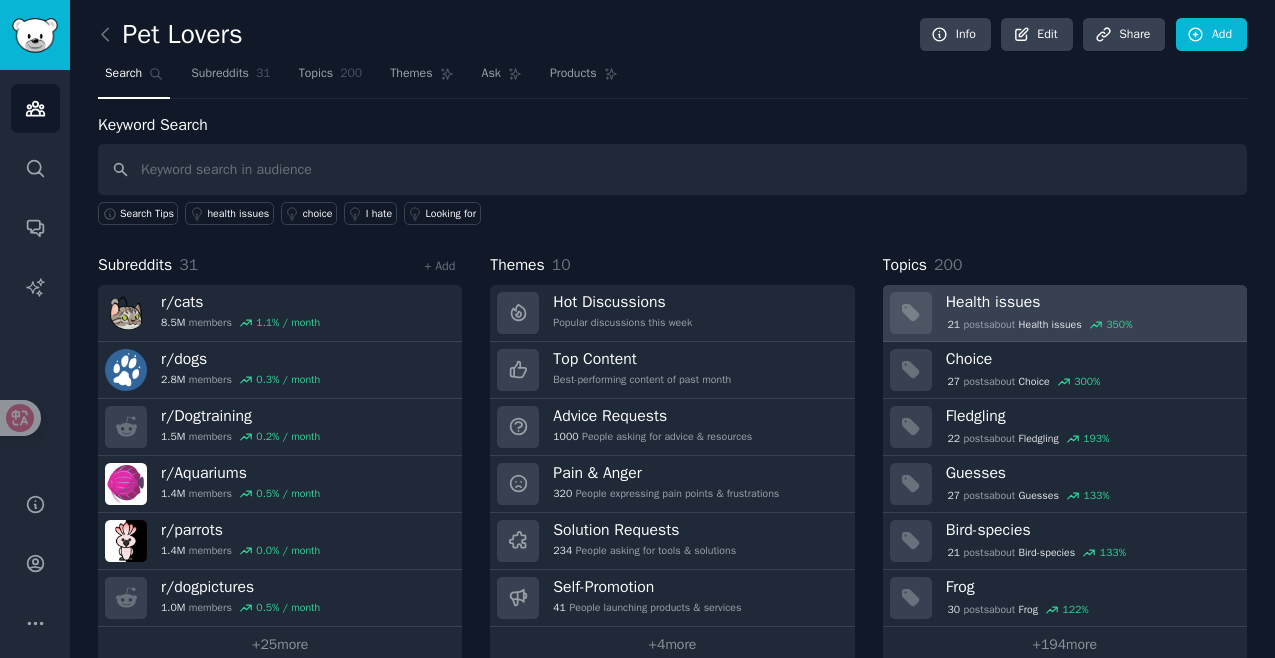click on "21  post s  about  Health issues 350 %" at bounding box center (1089, 323) 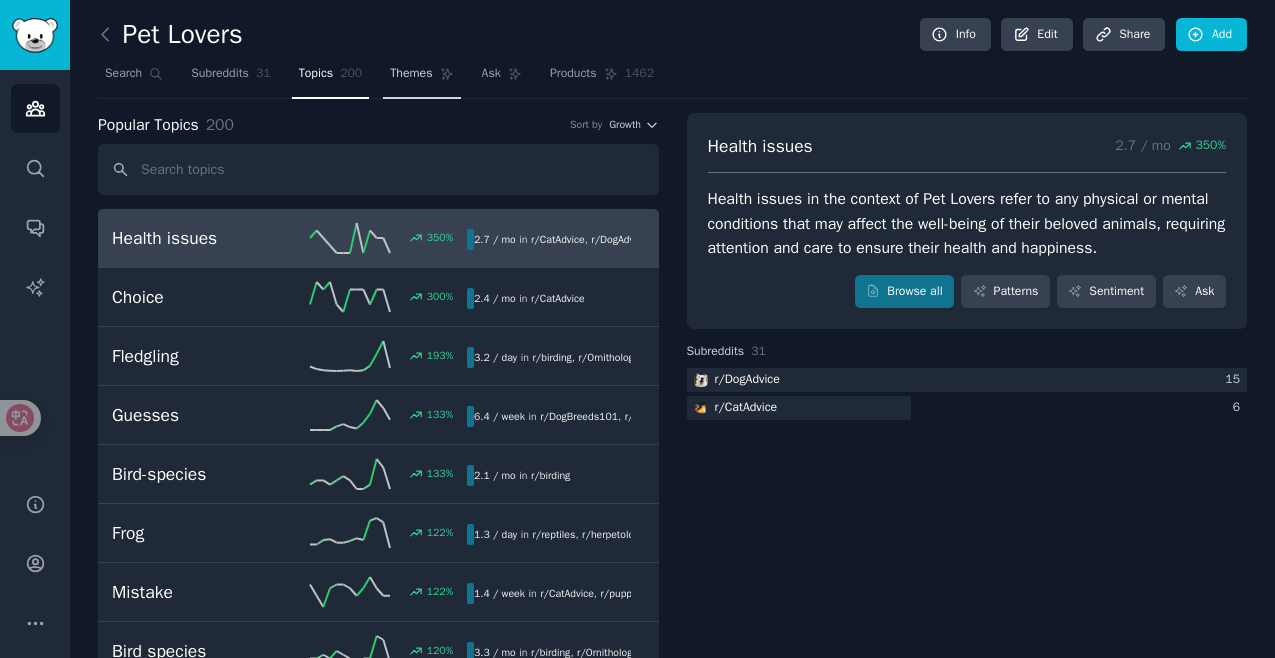 click on "Themes" at bounding box center [421, 78] 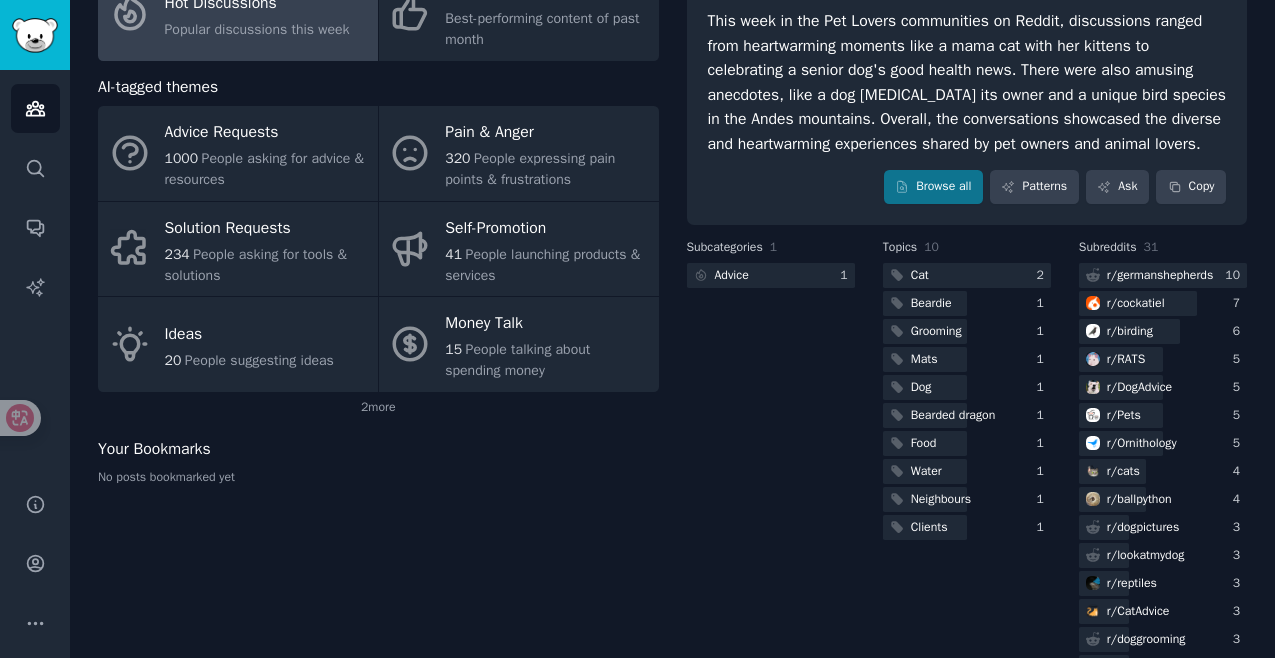 scroll, scrollTop: 0, scrollLeft: 0, axis: both 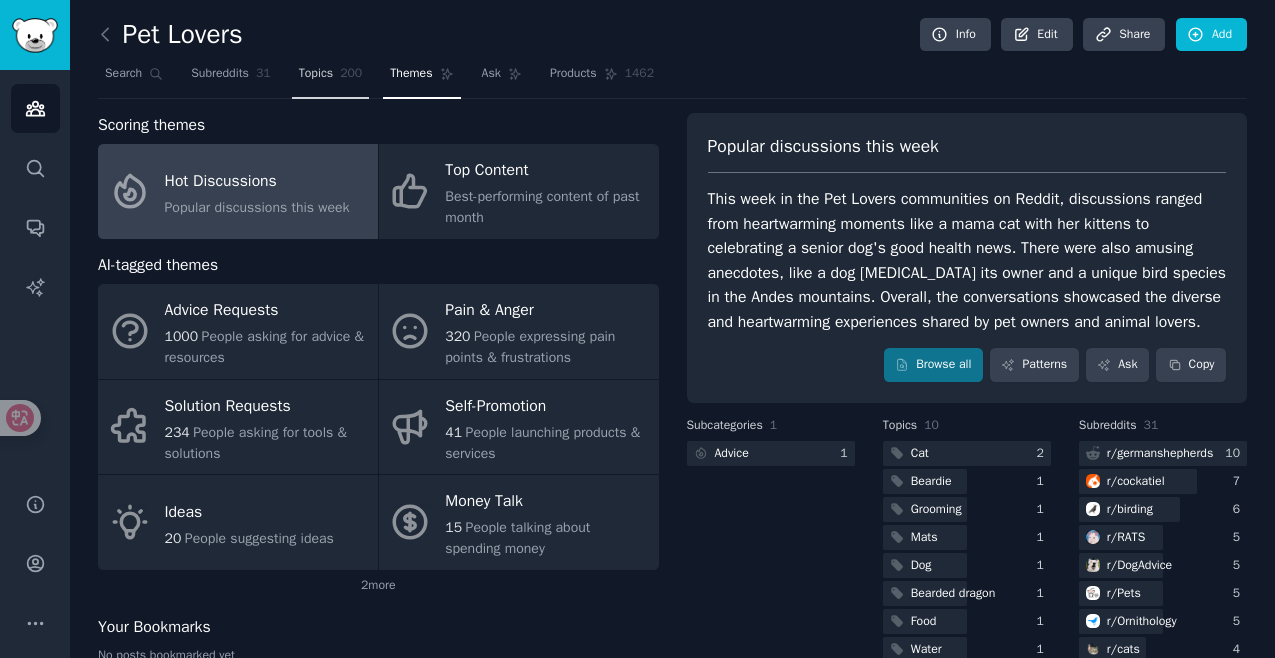 click on "Topics" at bounding box center (316, 74) 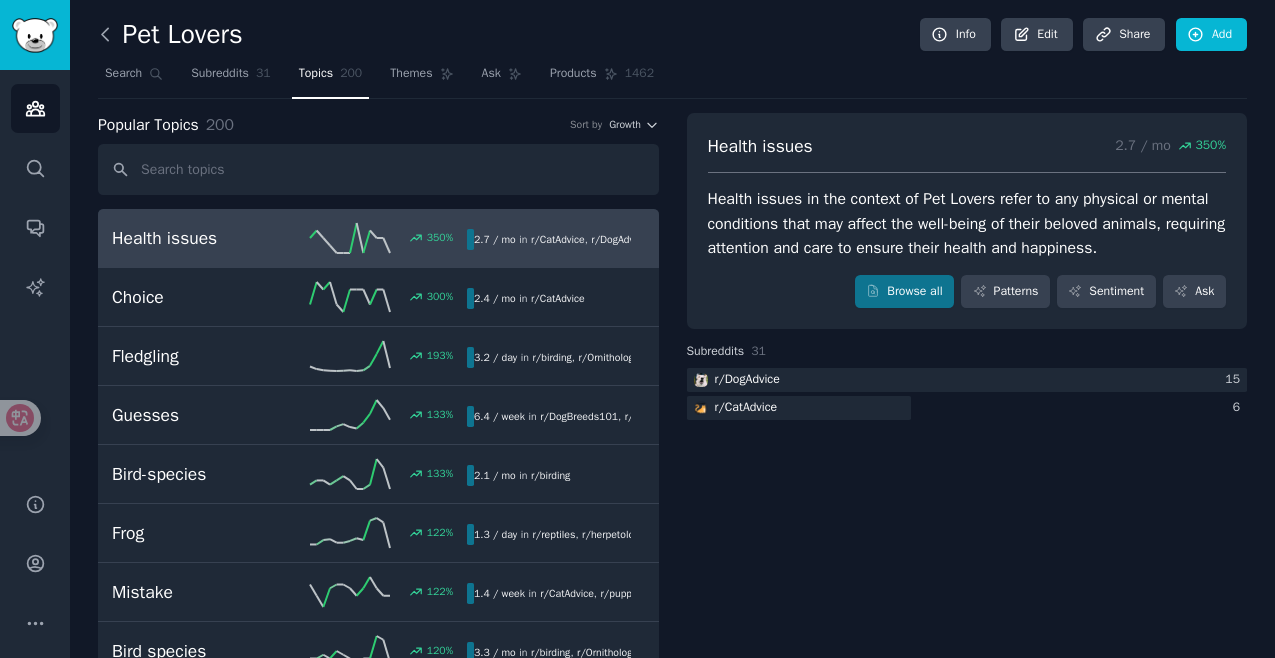 click 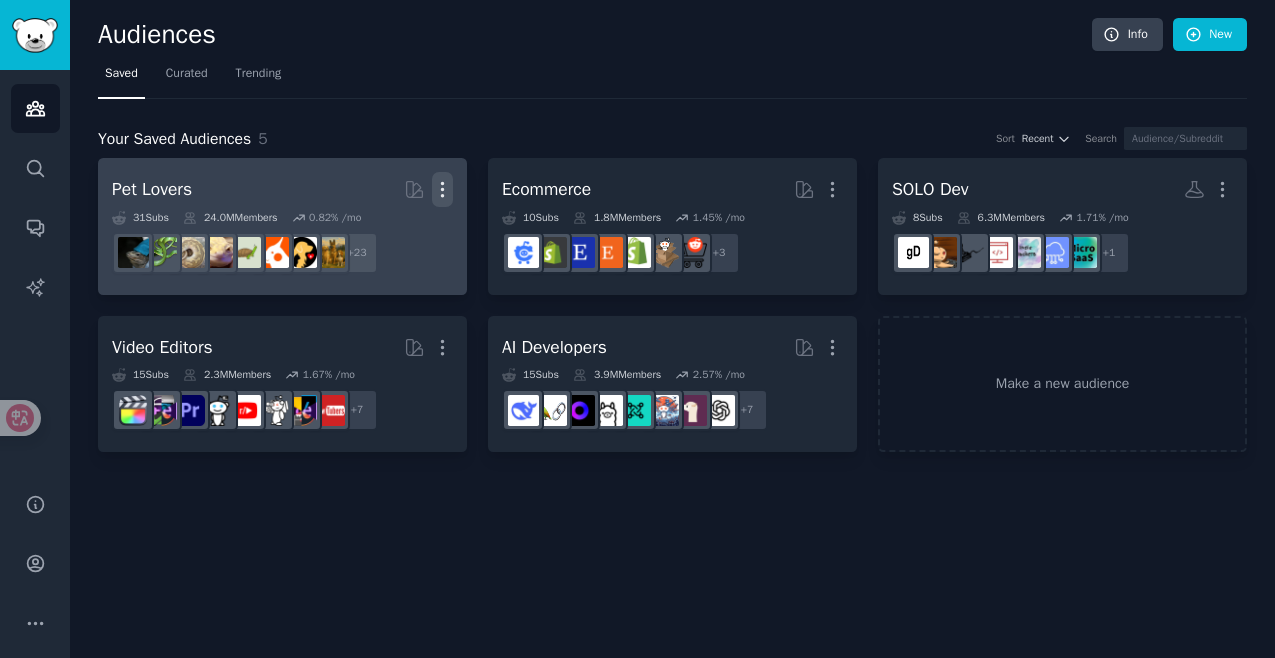 click 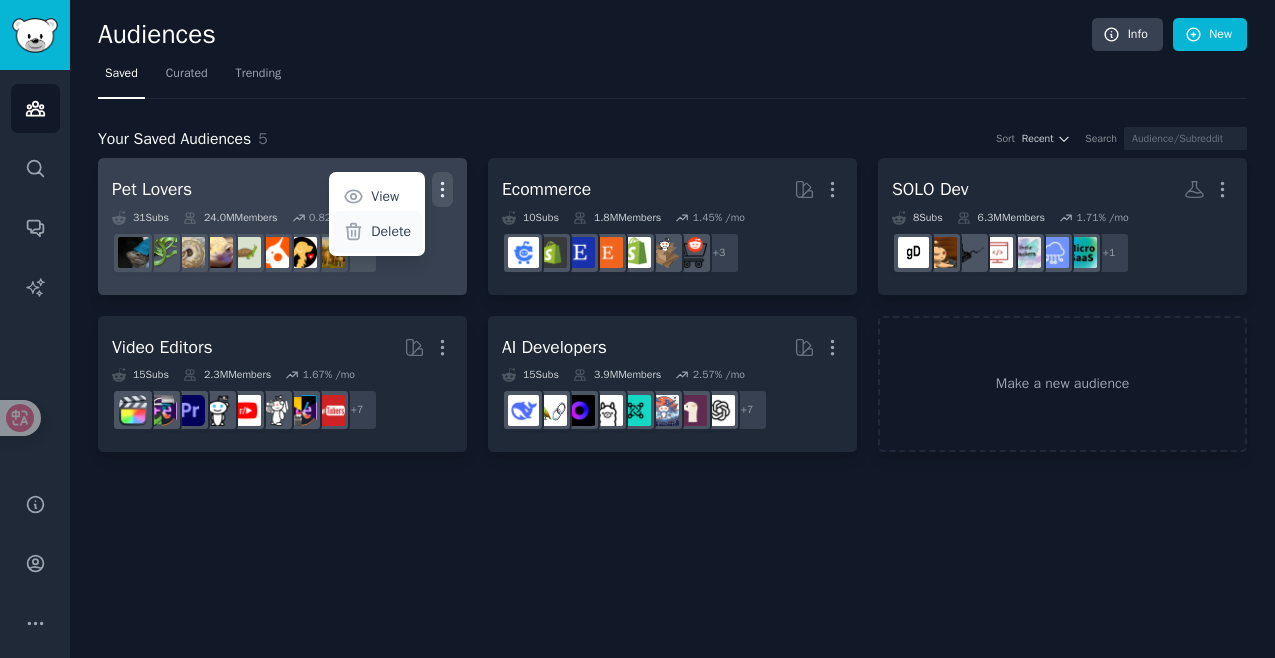 click on "Delete" at bounding box center [377, 232] 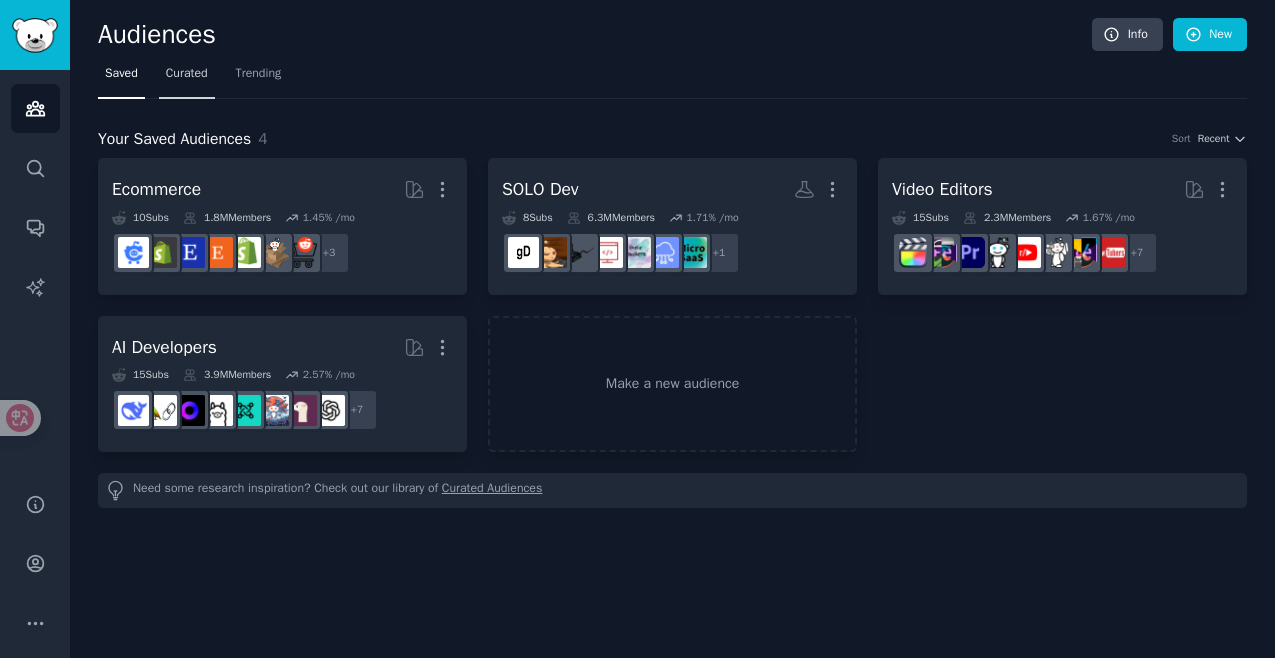 click on "Curated" at bounding box center (187, 78) 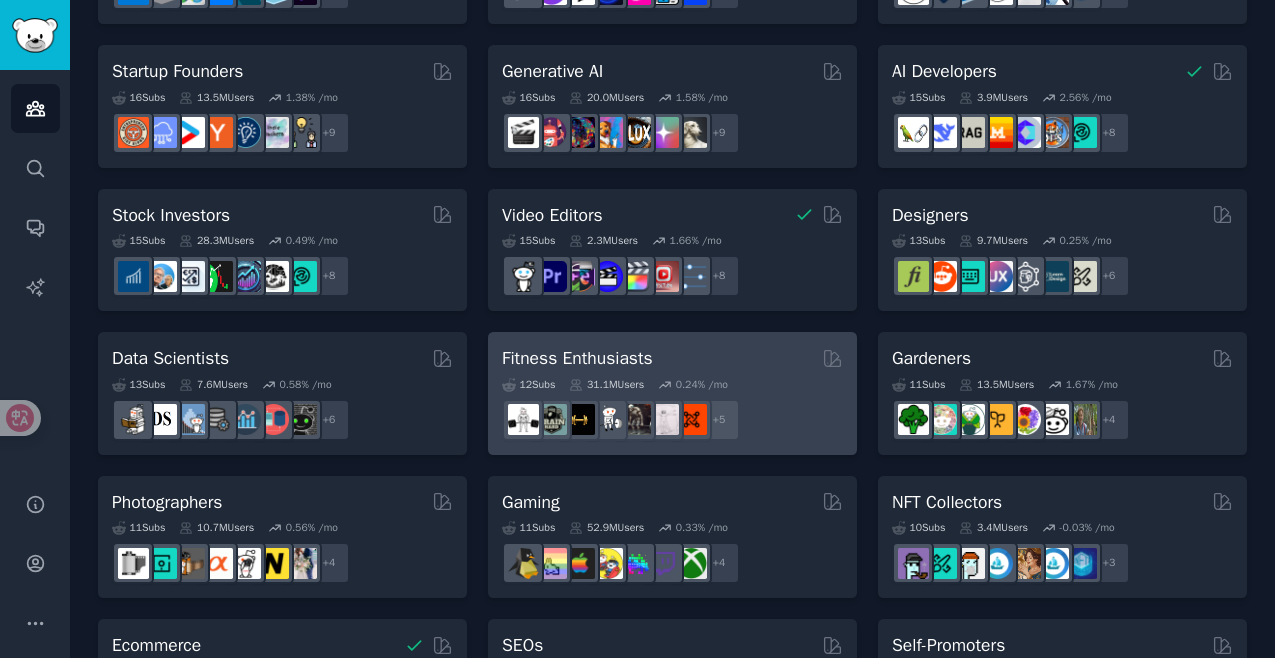 scroll, scrollTop: 0, scrollLeft: 0, axis: both 